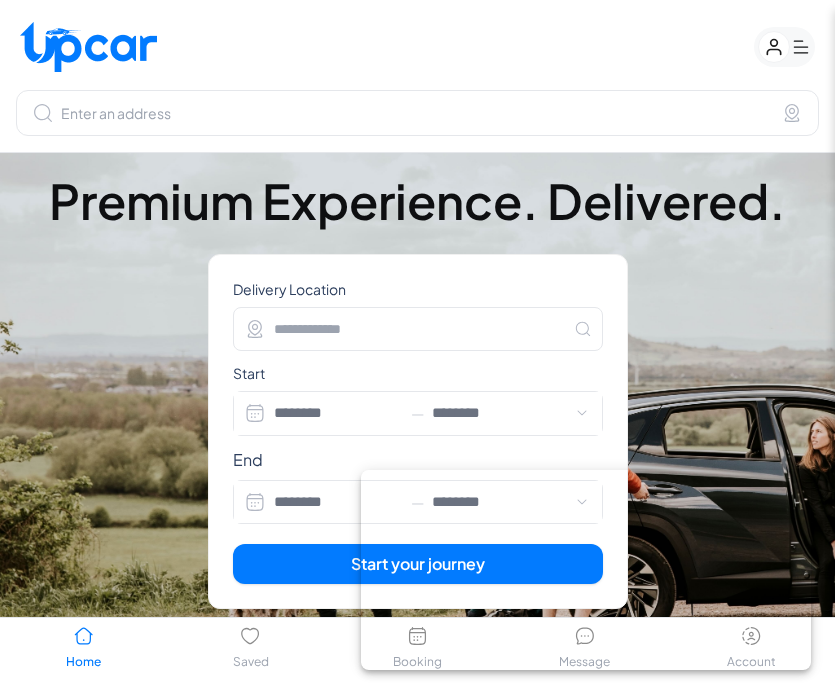 select on "********" 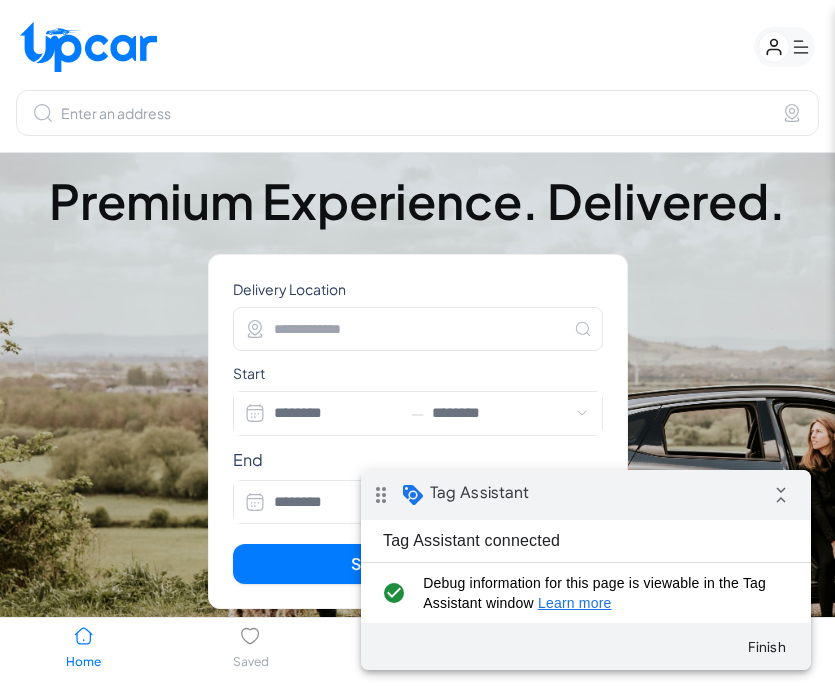 scroll, scrollTop: 0, scrollLeft: 0, axis: both 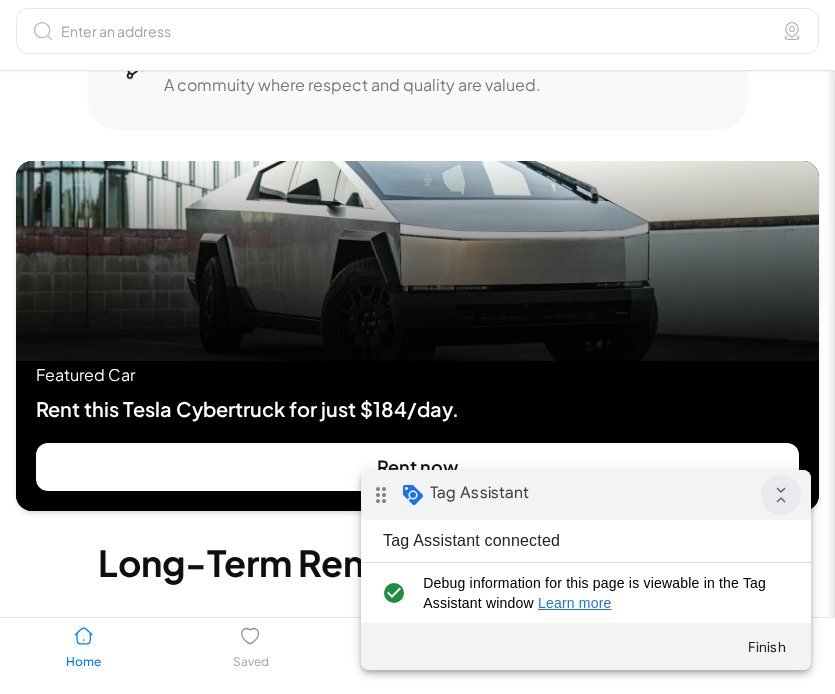 click on "collapse_all" at bounding box center (781, 495) 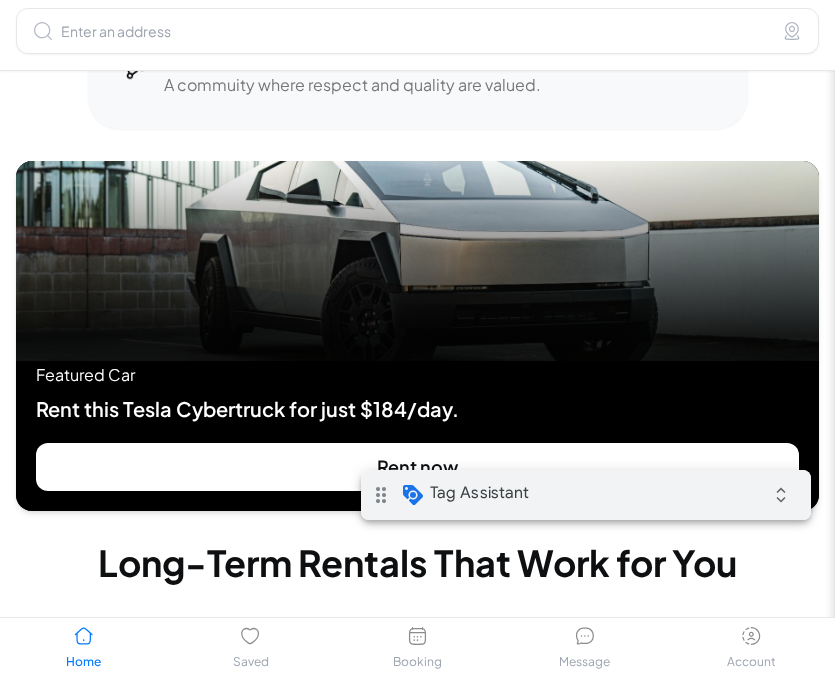 click on "Enter an address" at bounding box center [417, 31] 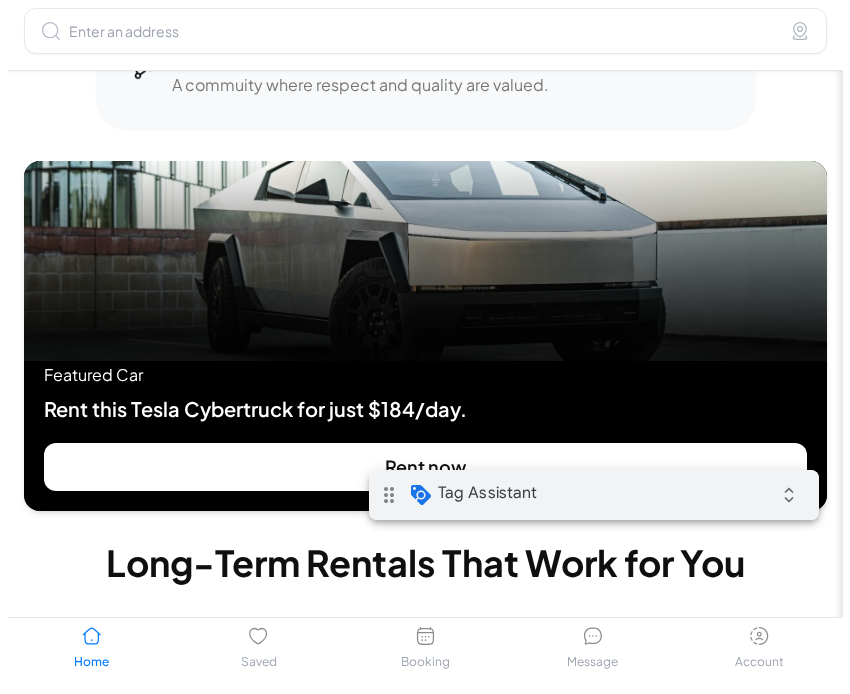 scroll, scrollTop: 0, scrollLeft: 0, axis: both 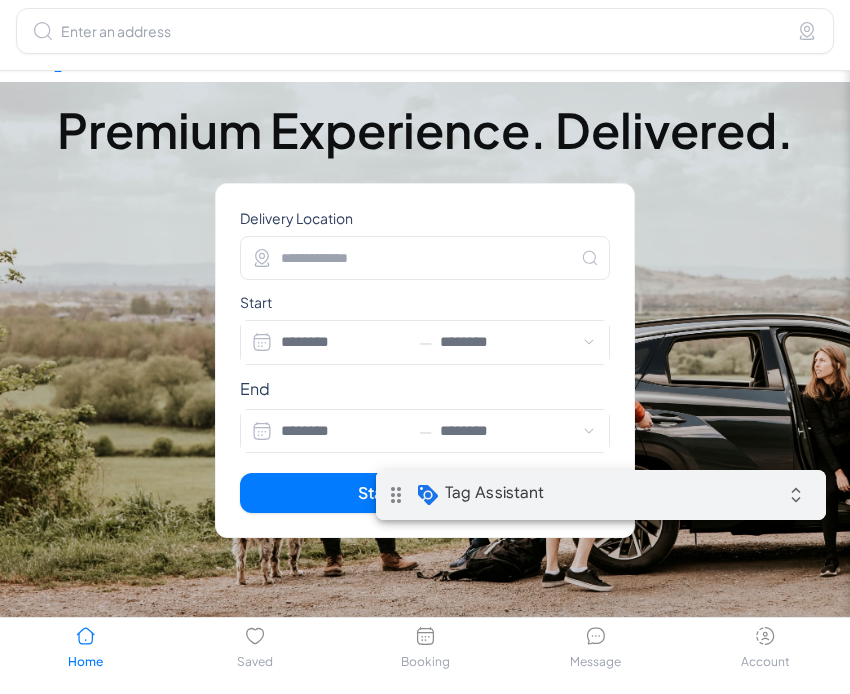 select on "********" 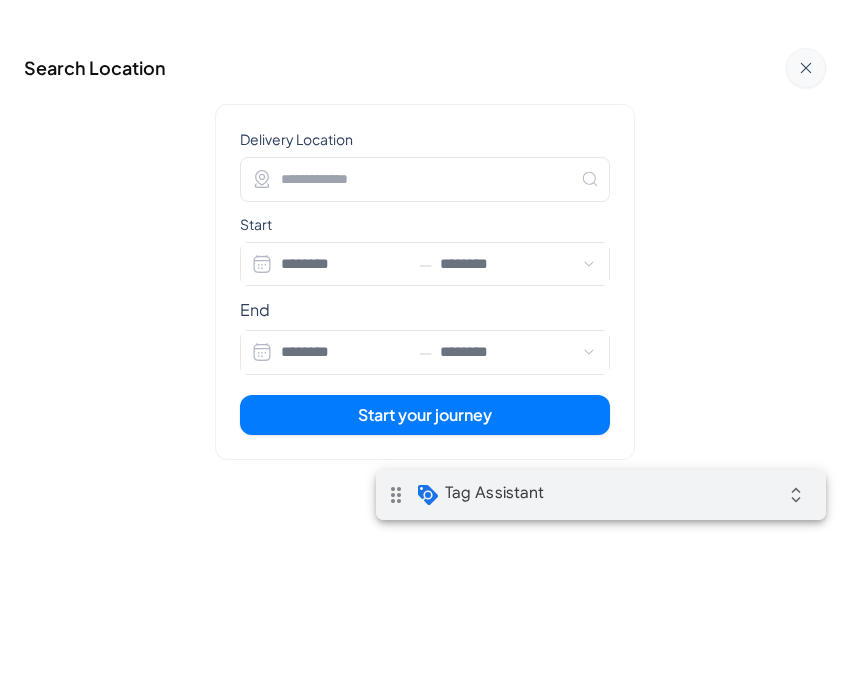 click on "Delivery Location" at bounding box center (425, 179) 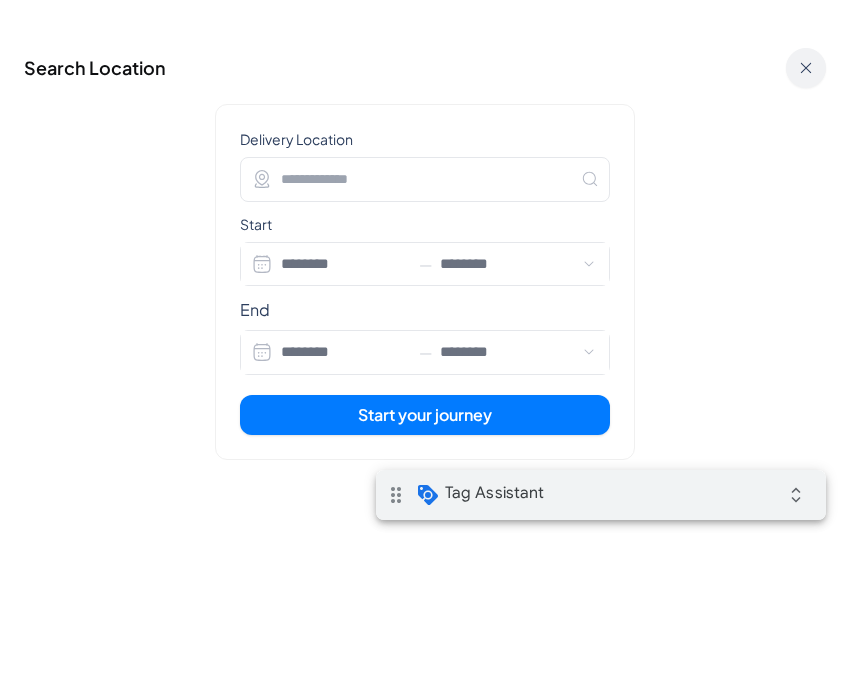 click 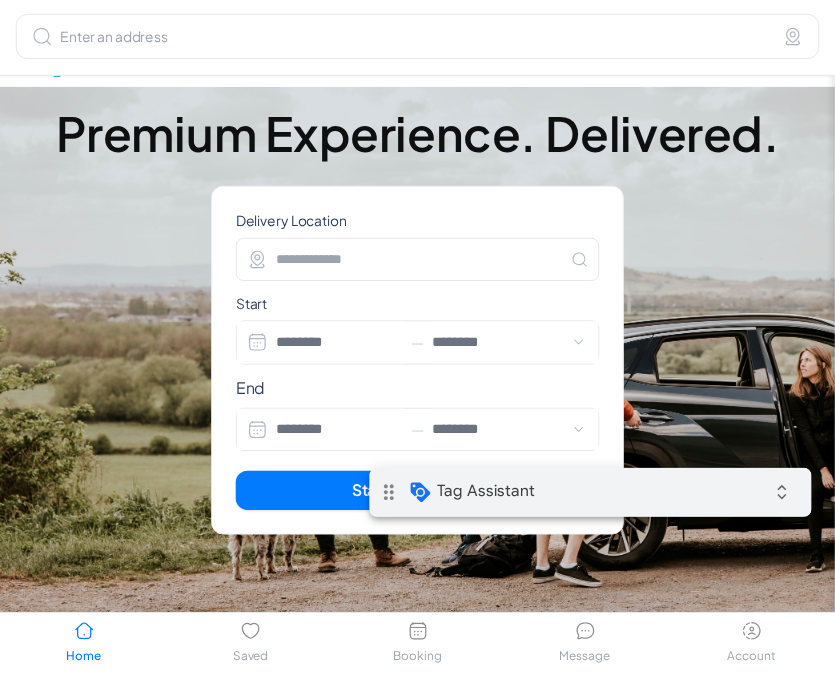 scroll, scrollTop: 2813, scrollLeft: 0, axis: vertical 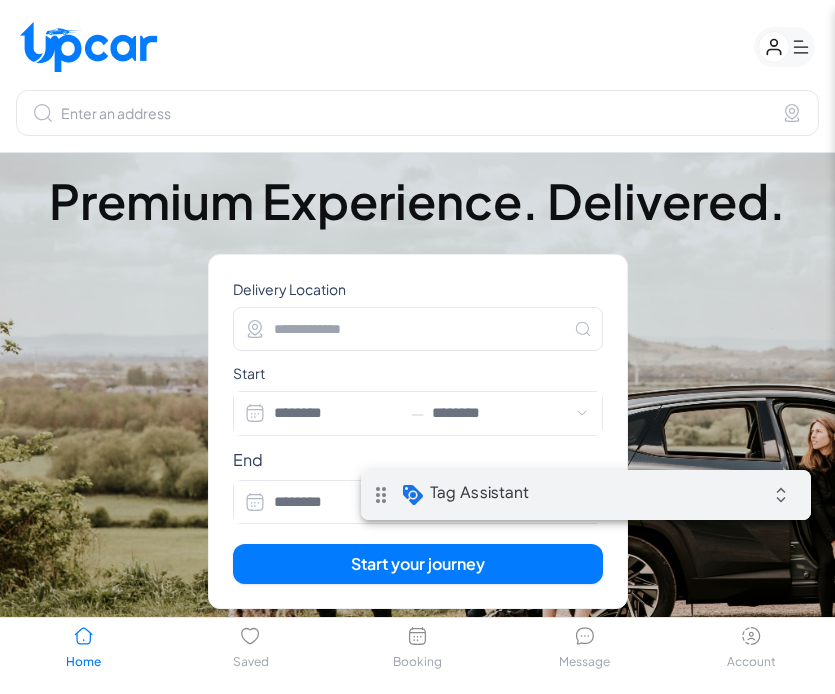 click 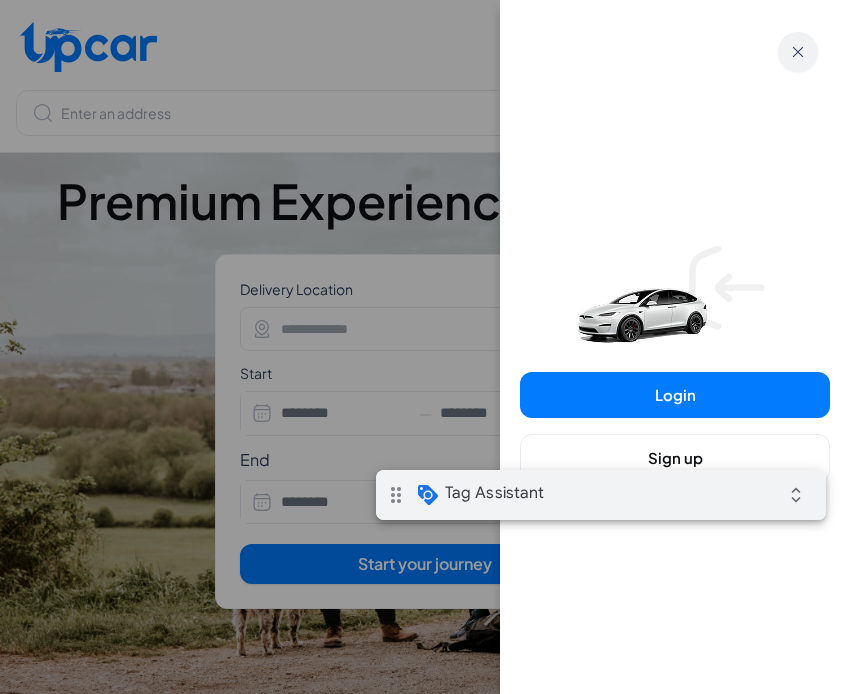 click on "Close" at bounding box center [798, 52] 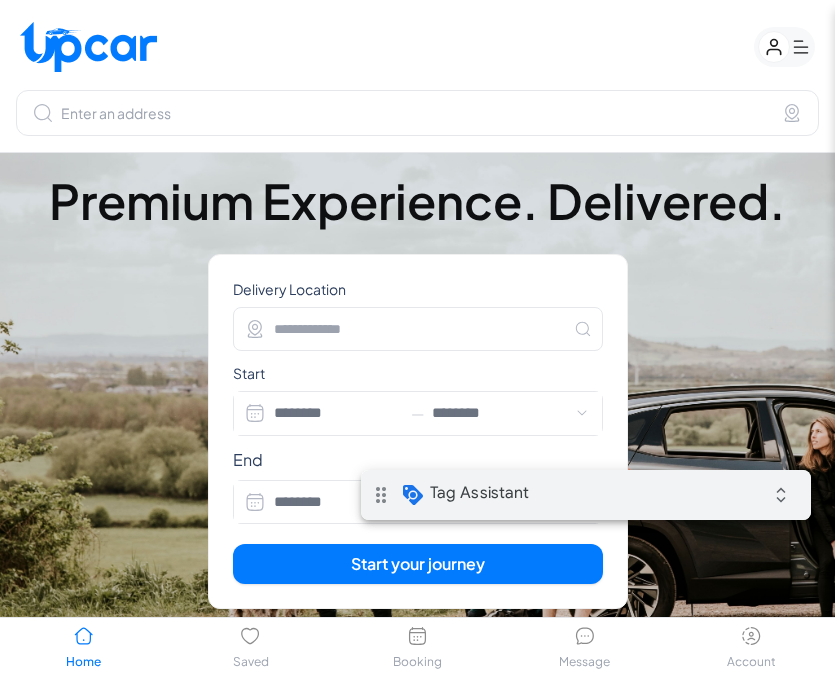click on "Delivery Location" at bounding box center [418, 329] 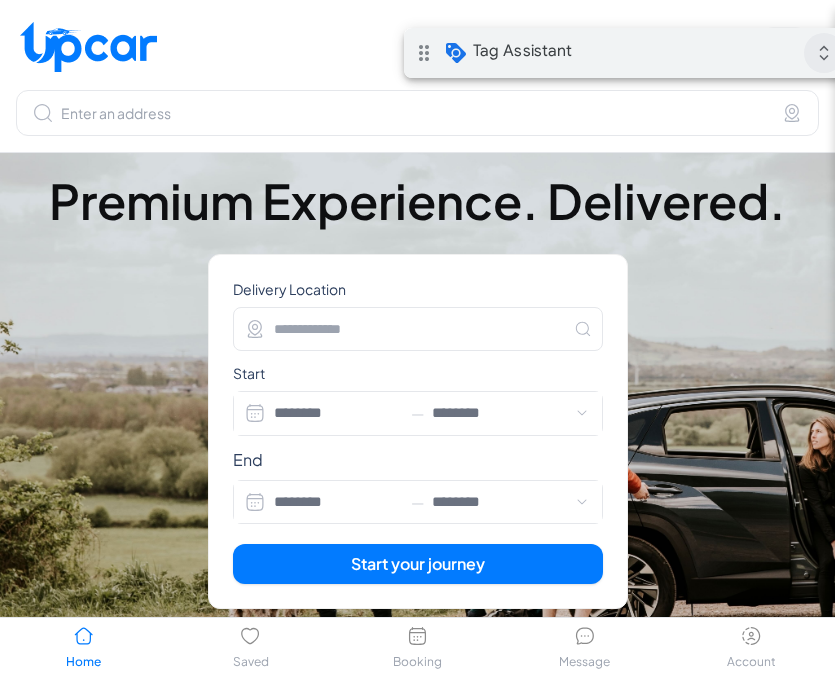drag, startPoint x: 1171, startPoint y: 497, endPoint x: 834, endPoint y: 47, distance: 562.20013 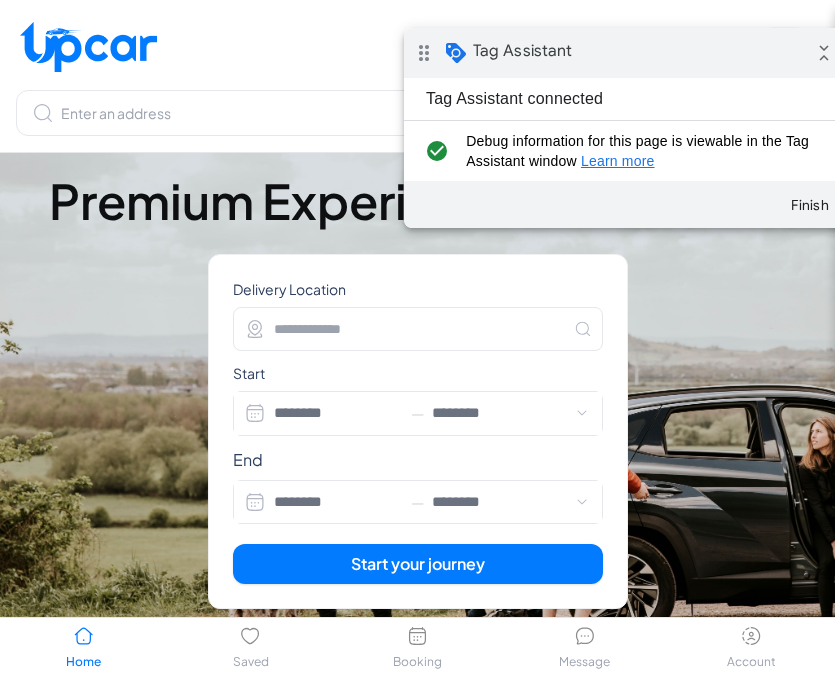 click on "Delivery Location" at bounding box center (418, 329) 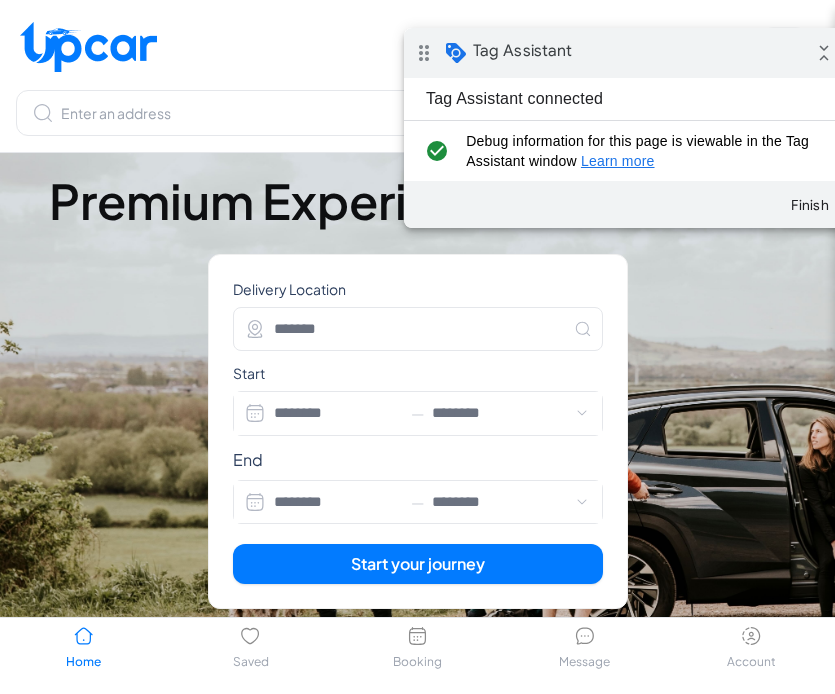 click on "*******" at bounding box center (418, 329) 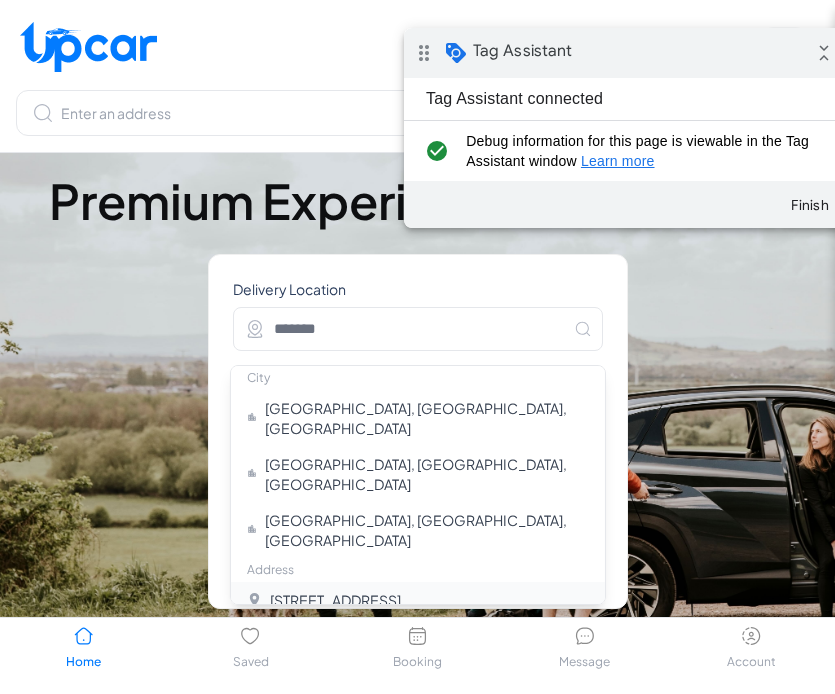 click on "[STREET_ADDRESS]..." at bounding box center (340, 600) 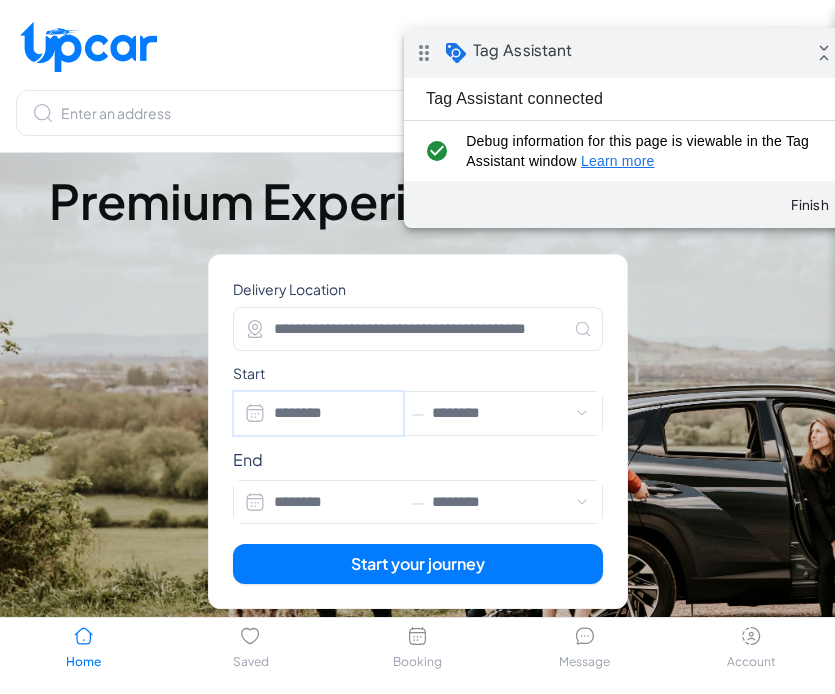 click on "********" at bounding box center [319, 413] 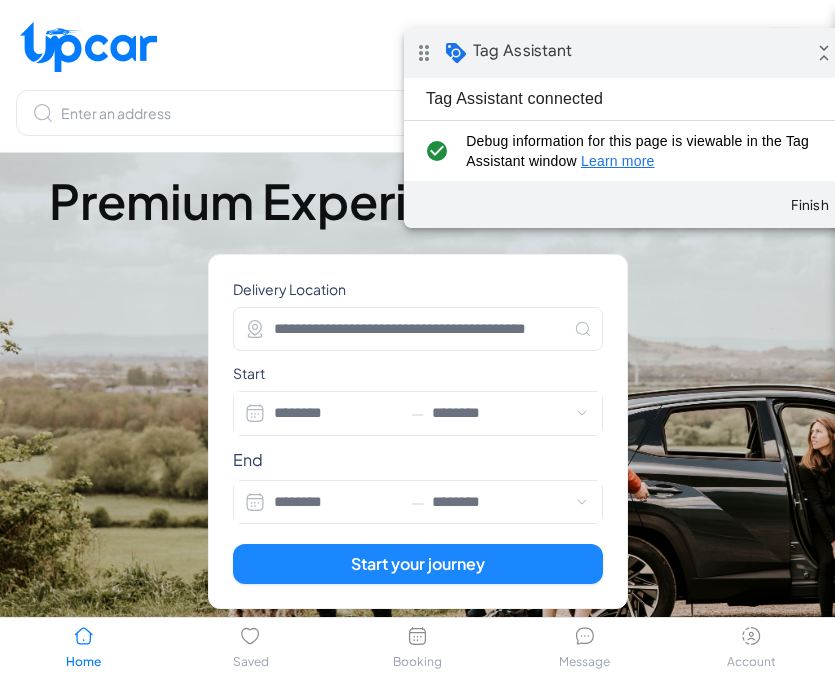 click on "Start your journey" at bounding box center (418, 564) 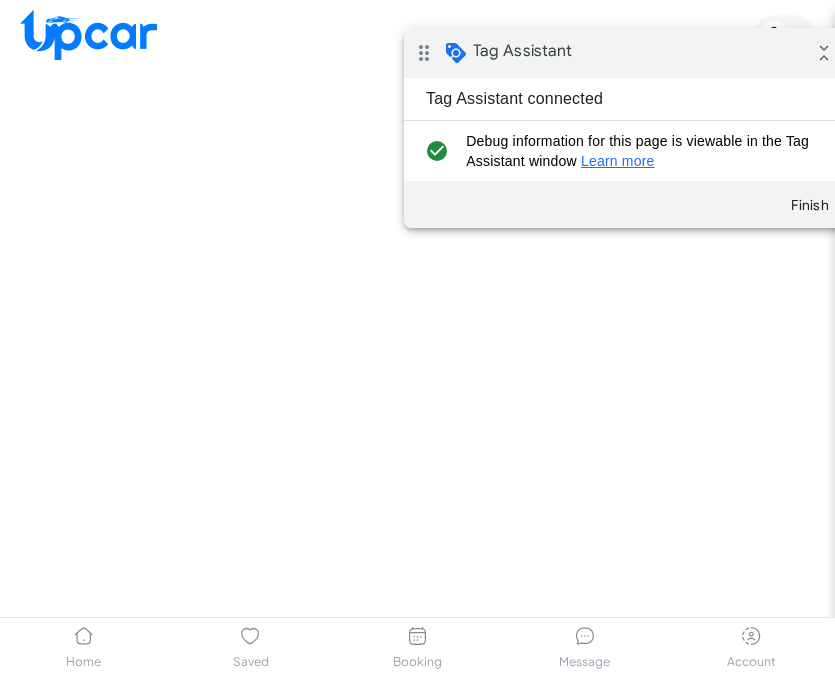 select on "********" 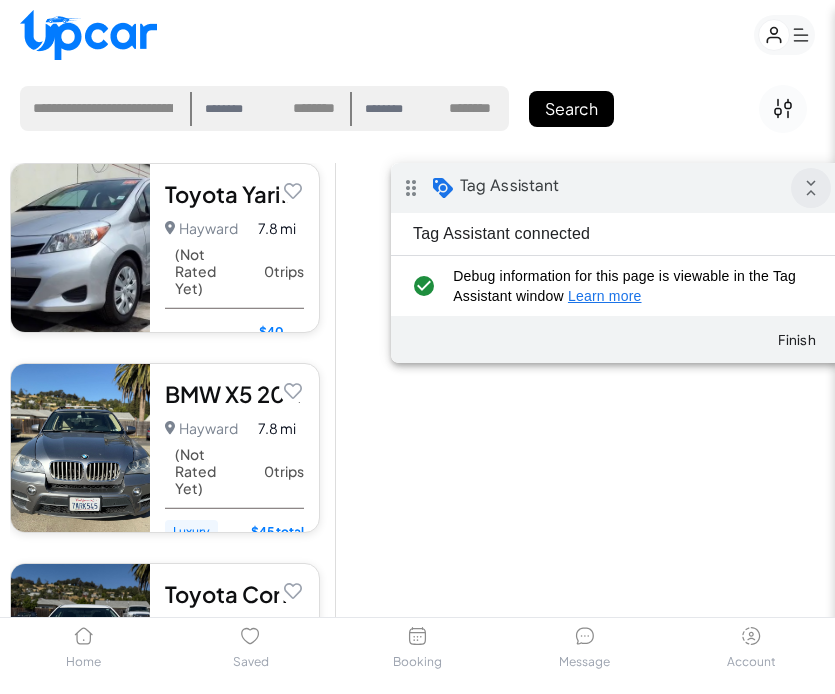 click on "collapse_all" at bounding box center [811, 188] 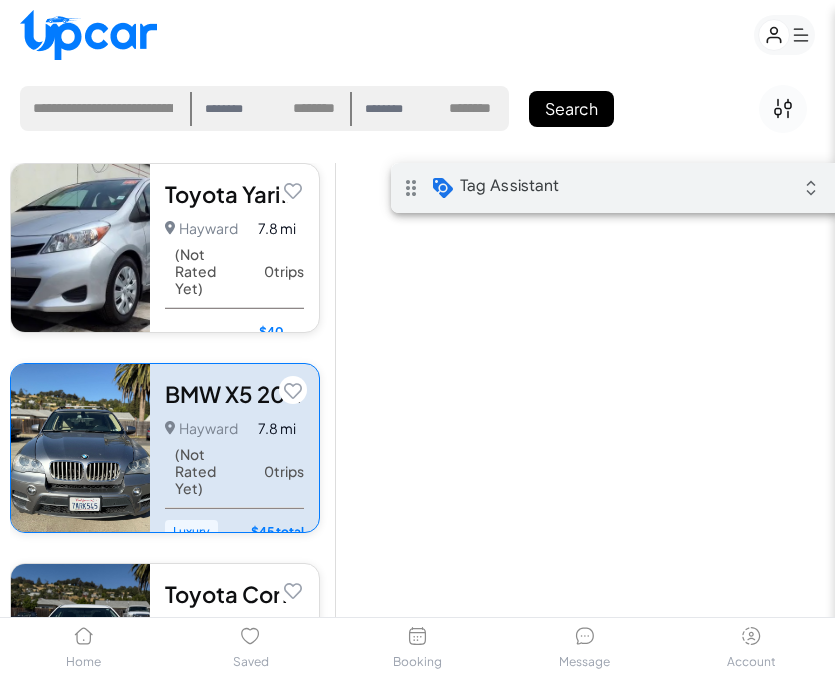 click on "BMW   X5   2013 5.0 [PERSON_NAME] • 0  trips  7.8 mi (Not Rated Yet) 0  trips  Luxury $45 total $45   total" at bounding box center (234, 448) 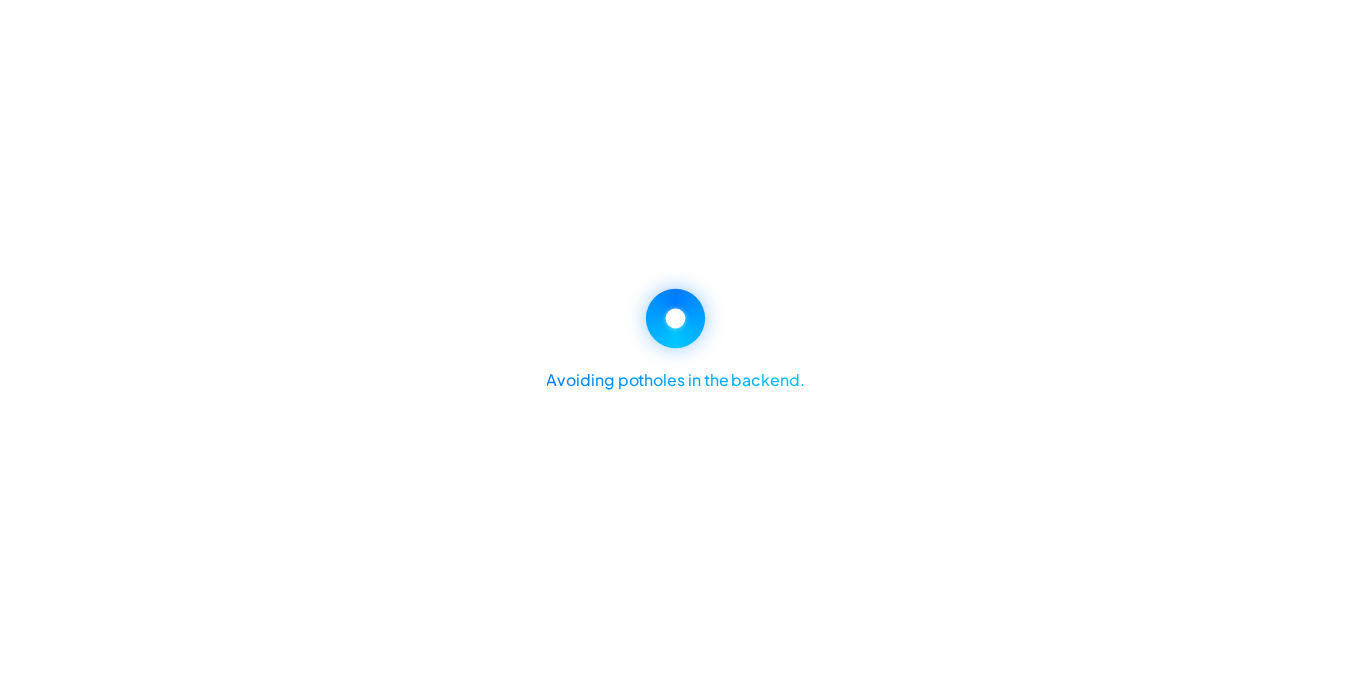 scroll, scrollTop: 0, scrollLeft: 0, axis: both 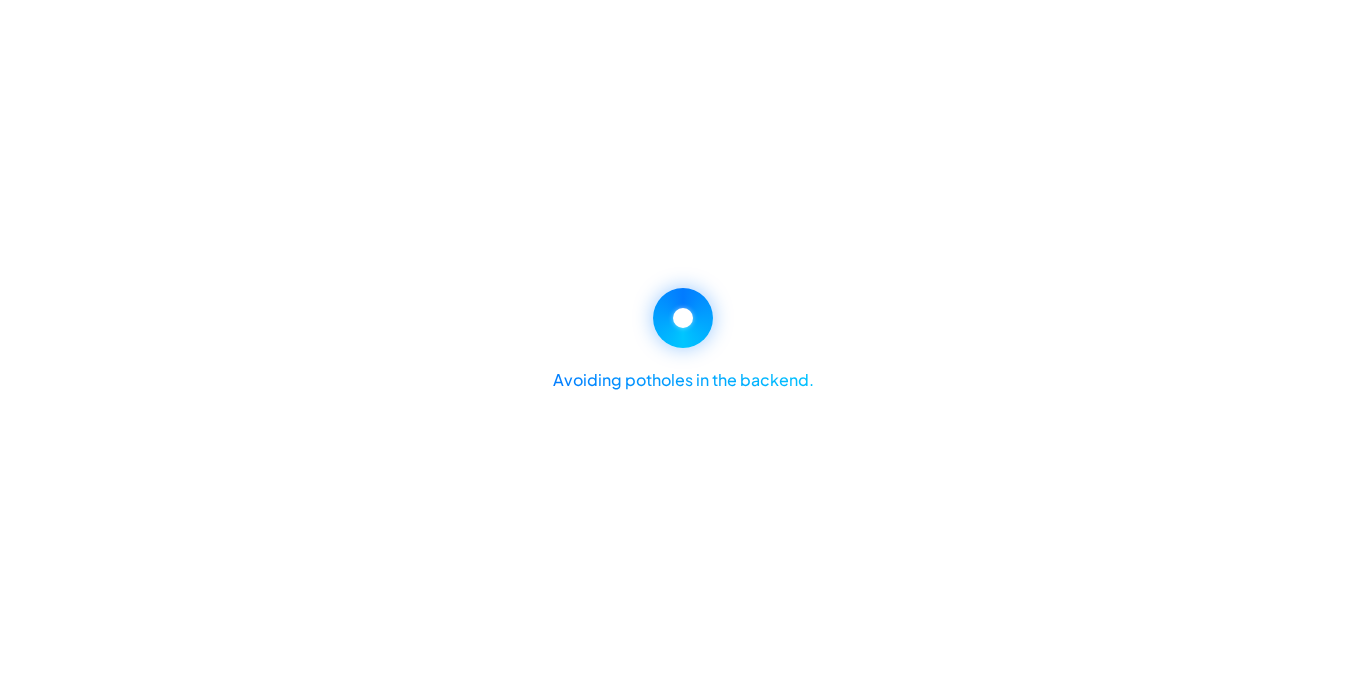 select on "********" 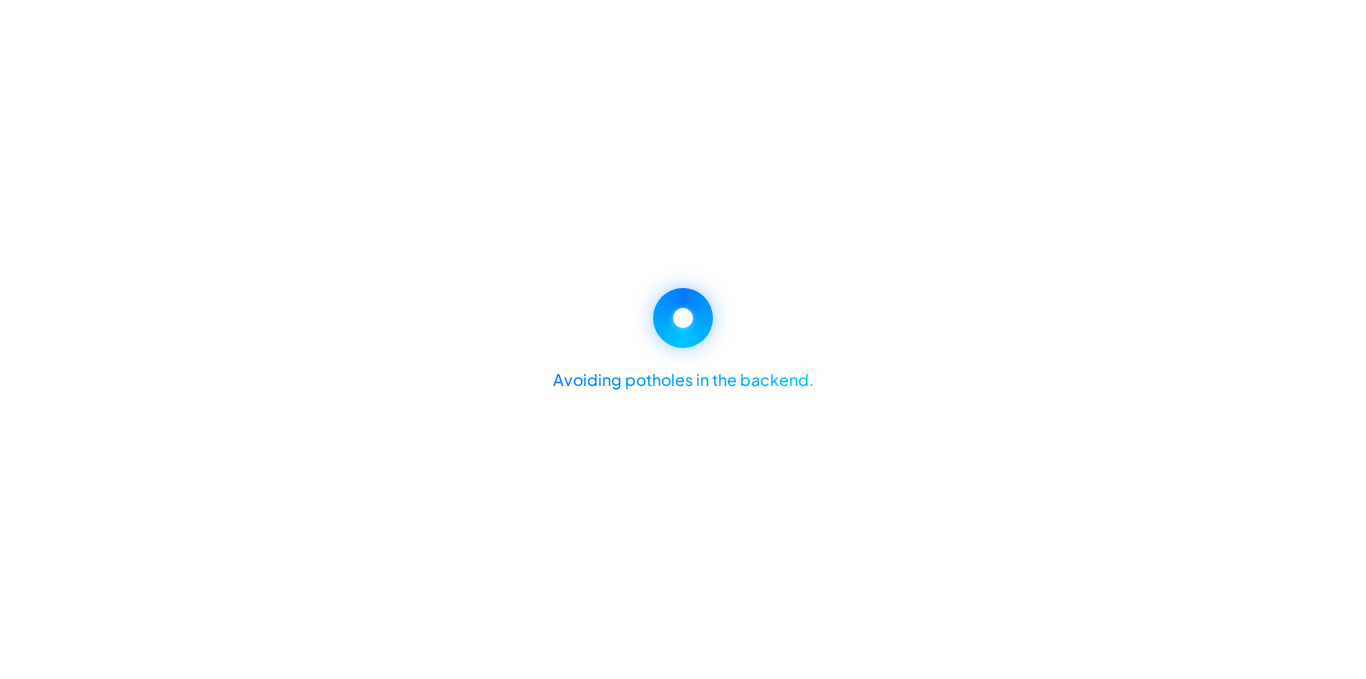 select on "********" 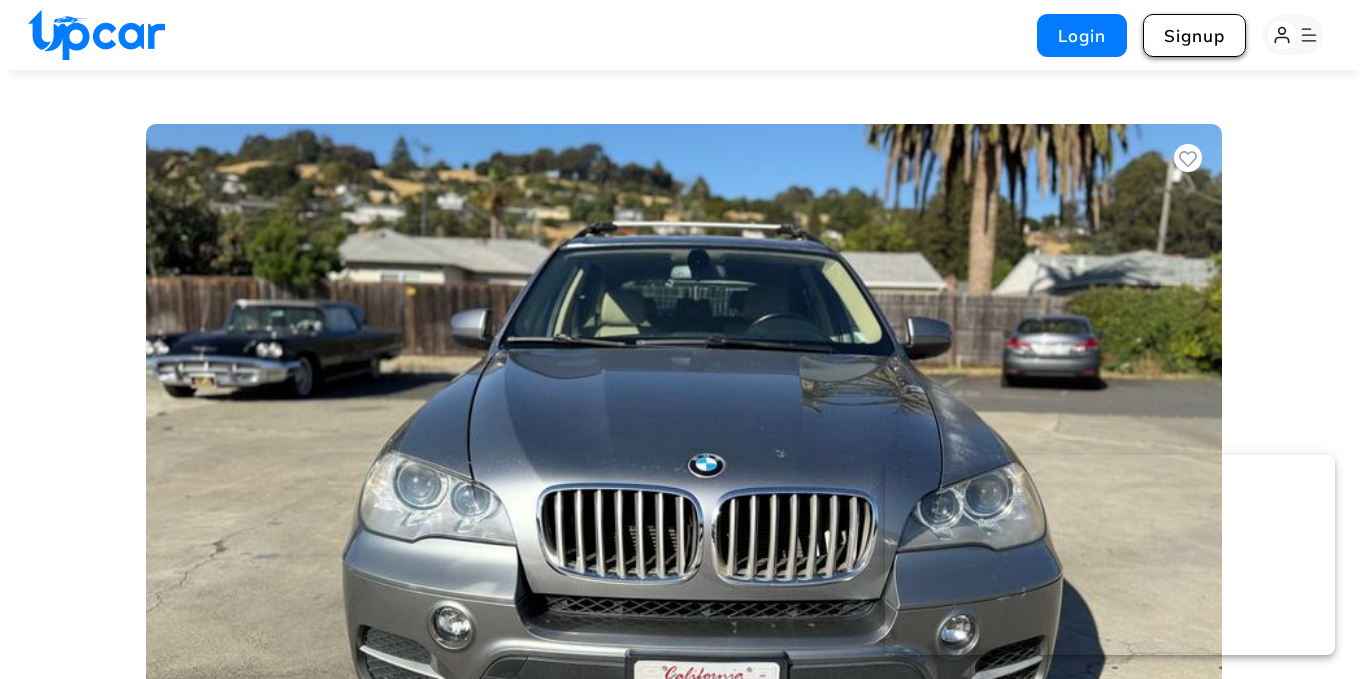 scroll, scrollTop: 0, scrollLeft: 0, axis: both 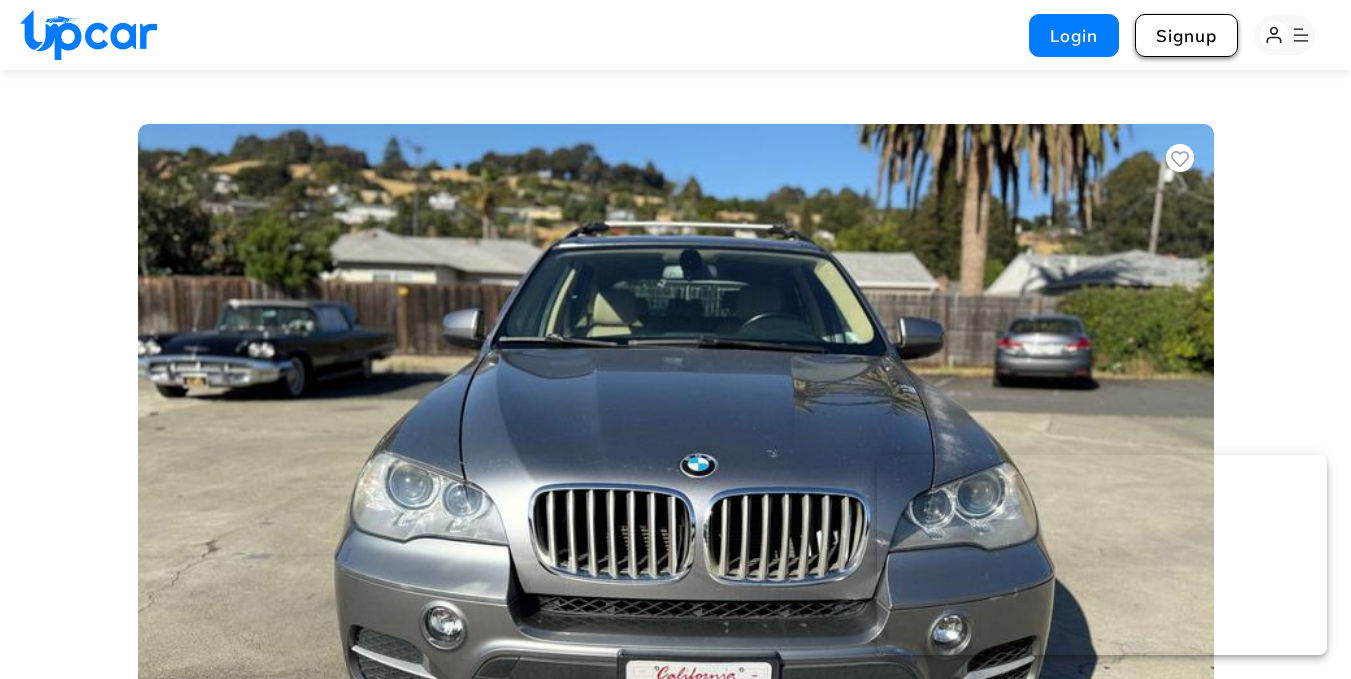 click on "Signup" at bounding box center (1186, 35) 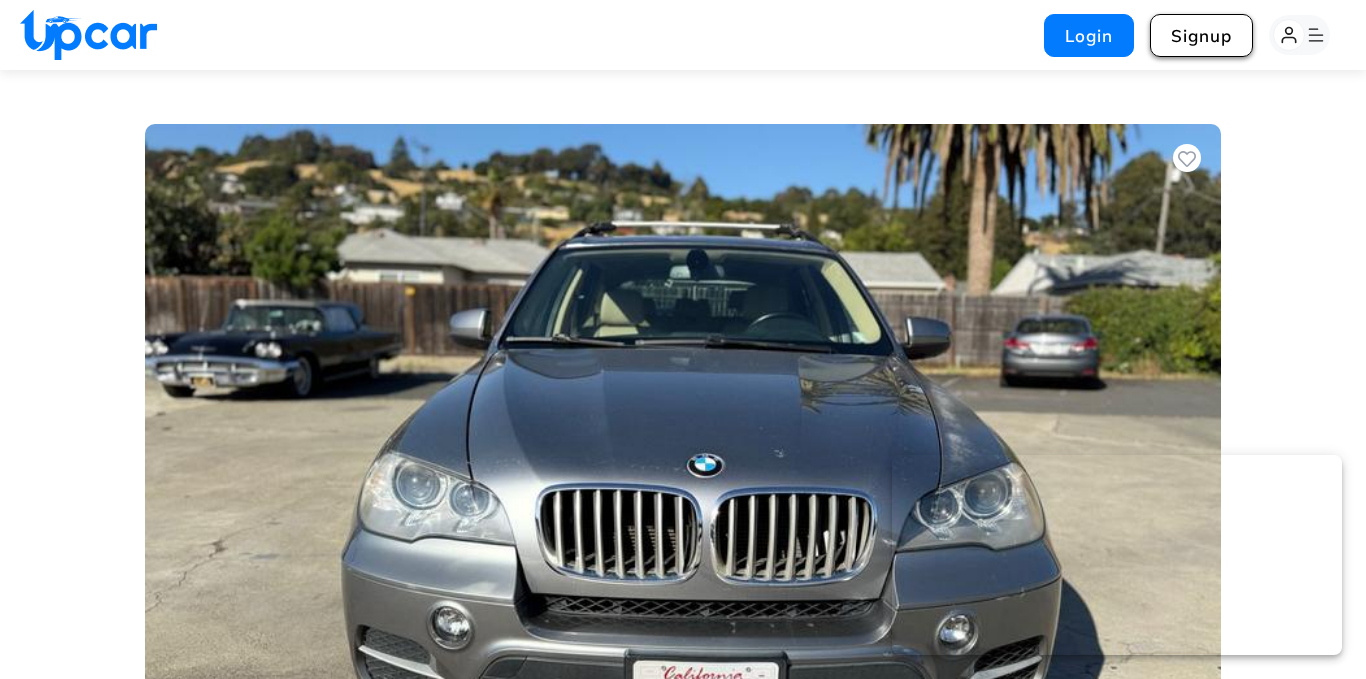 select on "**" 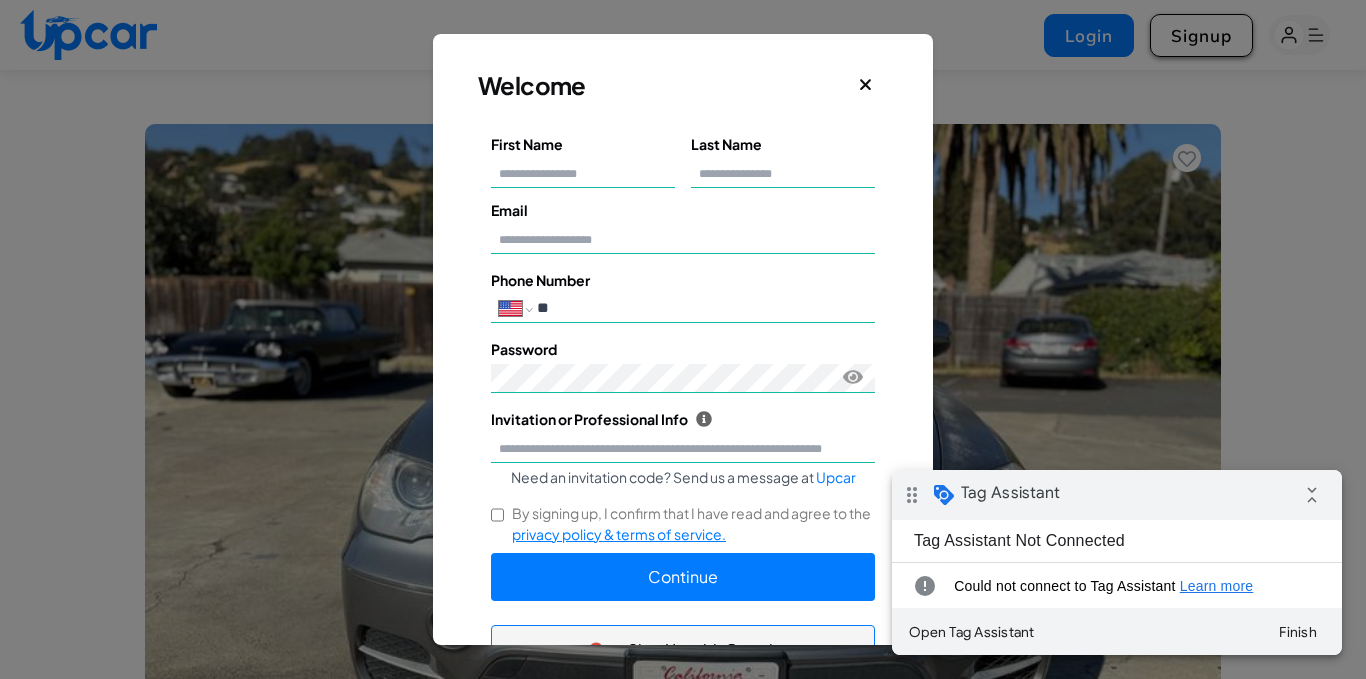 scroll, scrollTop: 0, scrollLeft: 0, axis: both 